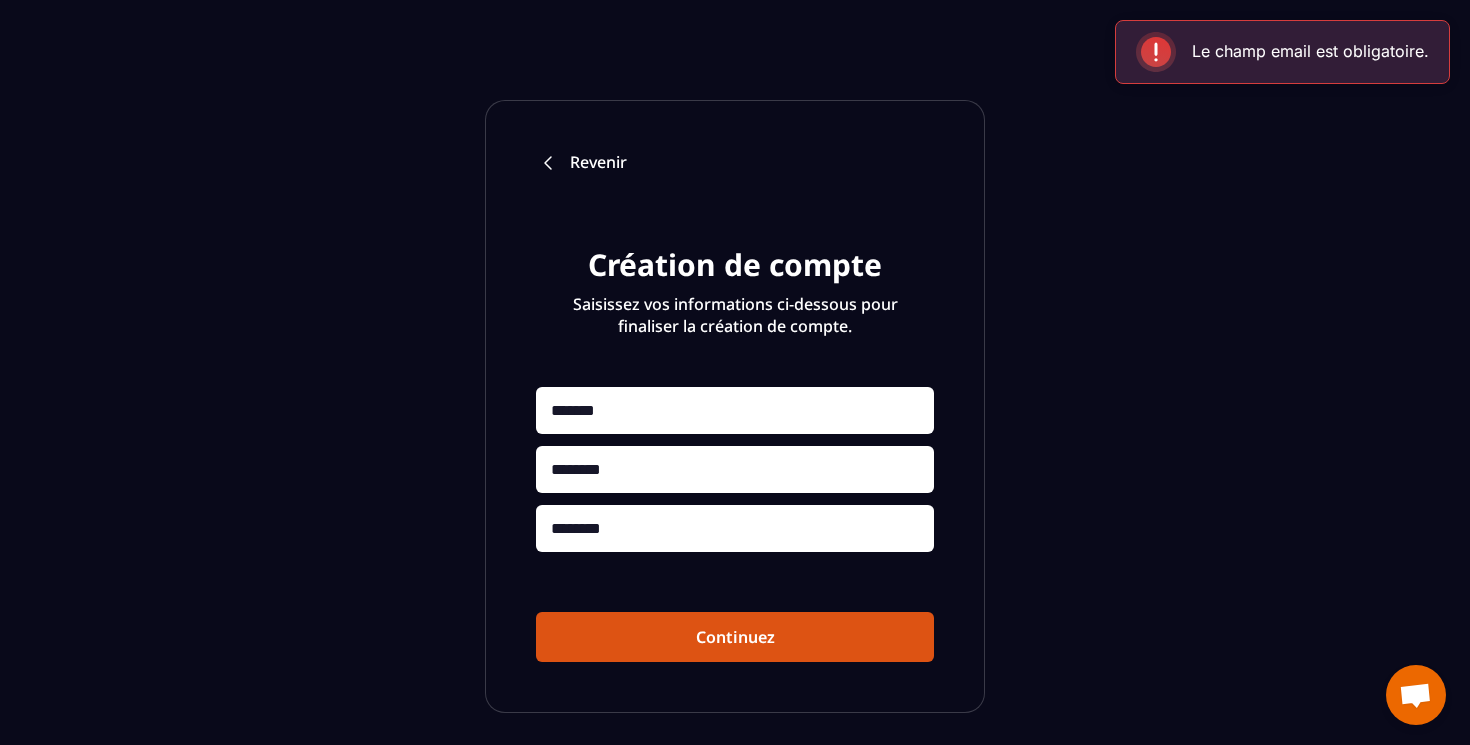 scroll, scrollTop: 0, scrollLeft: 0, axis: both 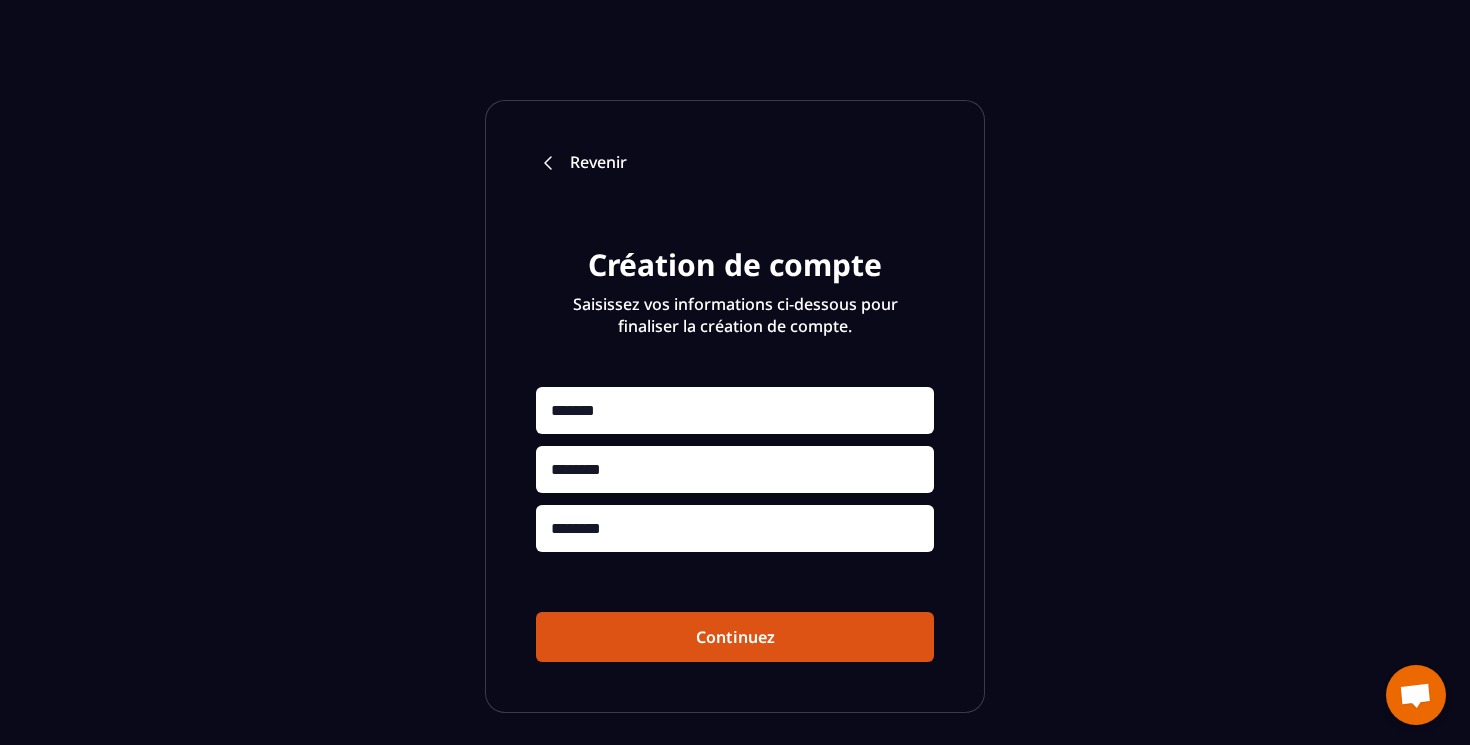click at bounding box center (548, 163) 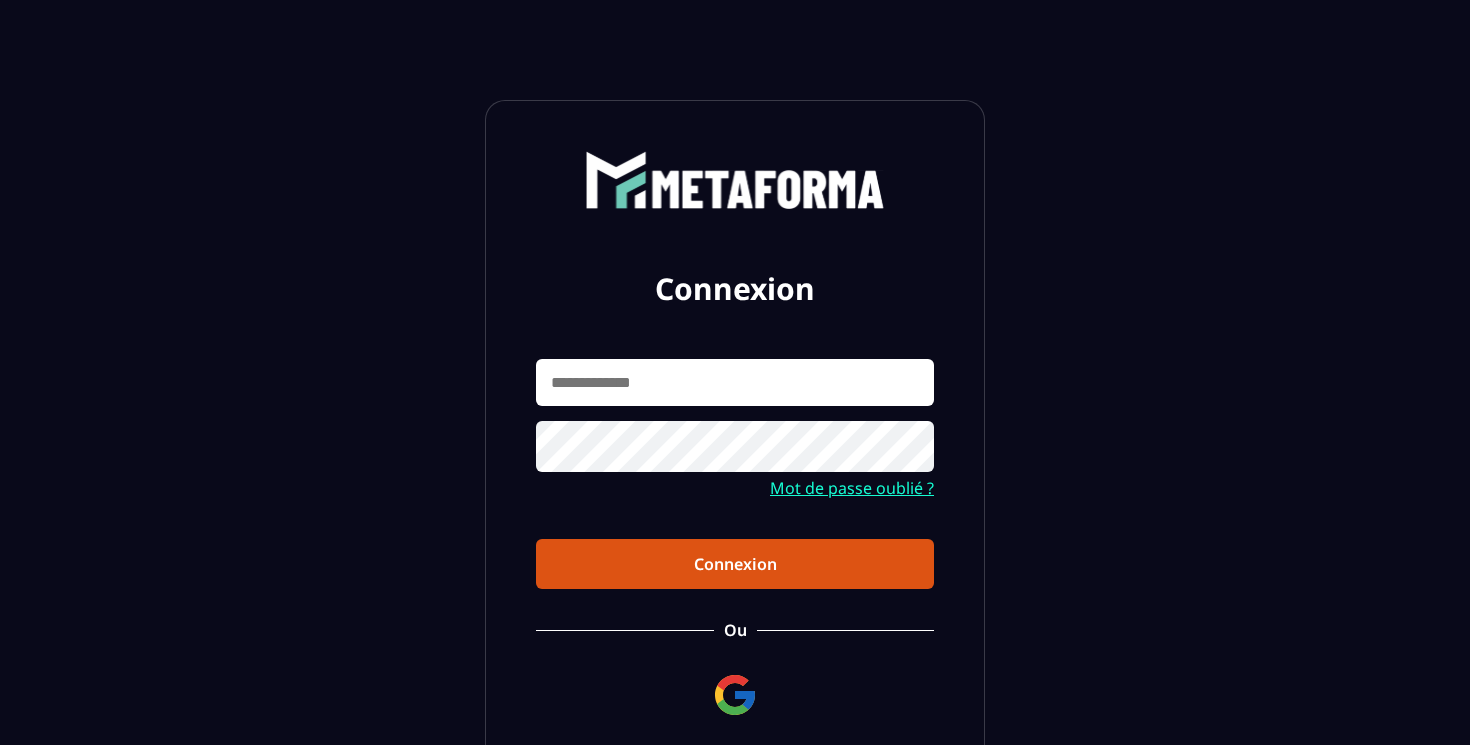 scroll, scrollTop: 0, scrollLeft: 0, axis: both 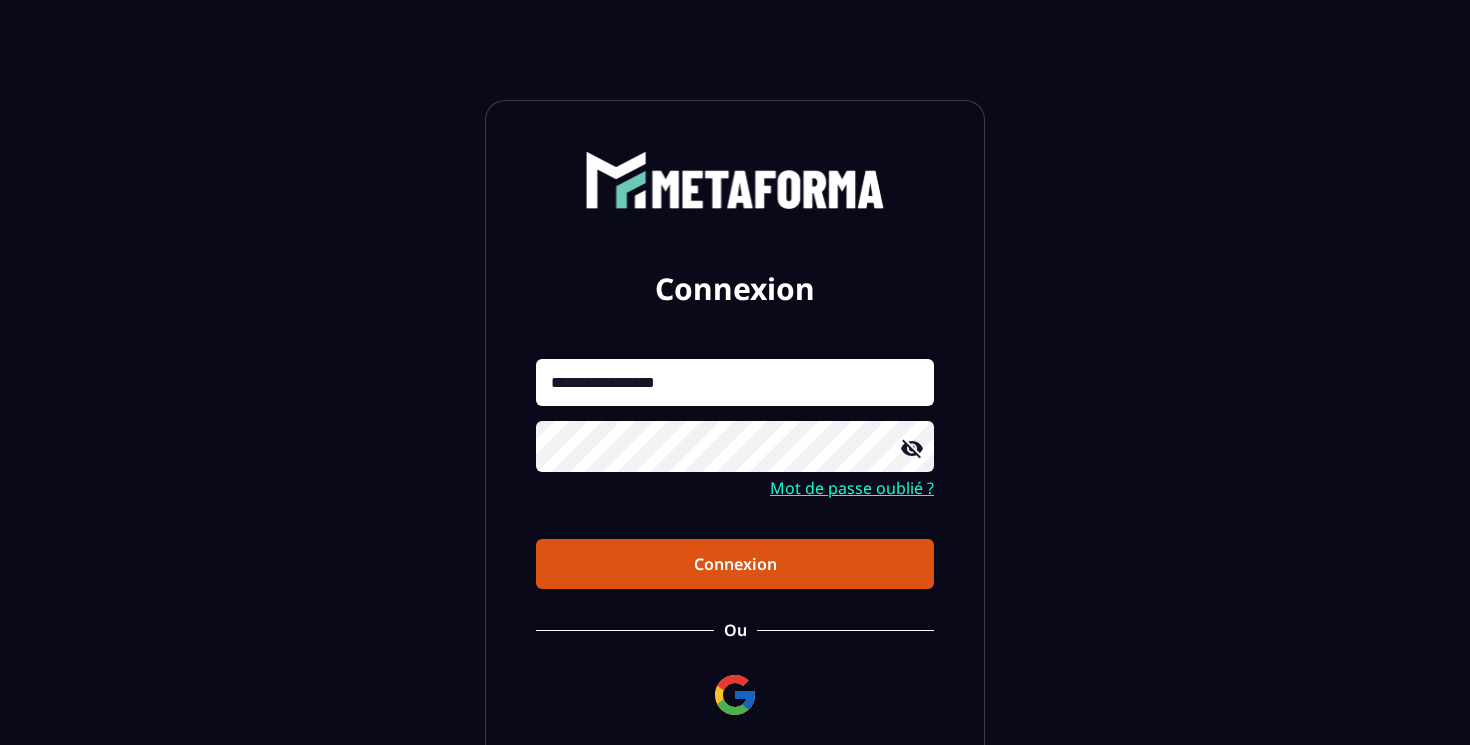 click 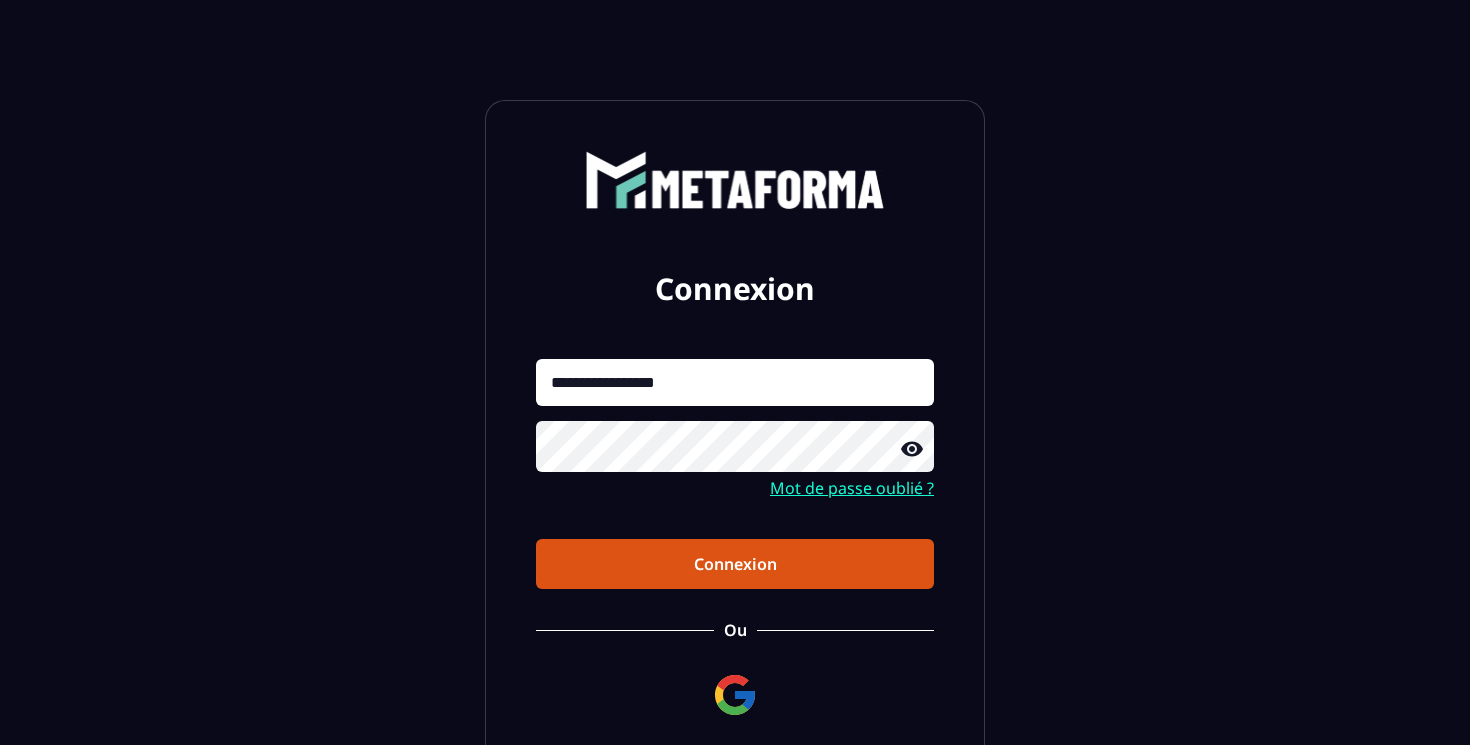 click on "Connexion" at bounding box center (735, 564) 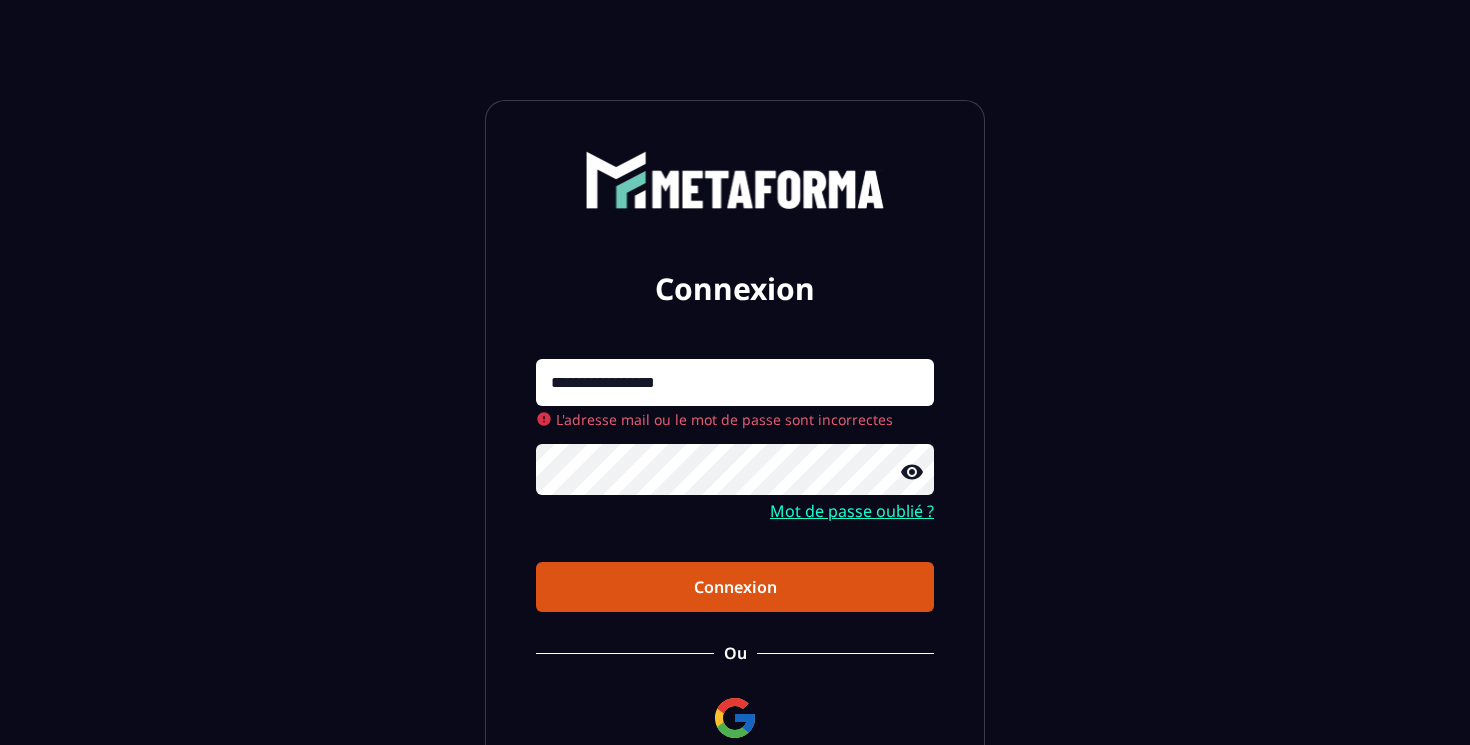 scroll, scrollTop: 198, scrollLeft: 0, axis: vertical 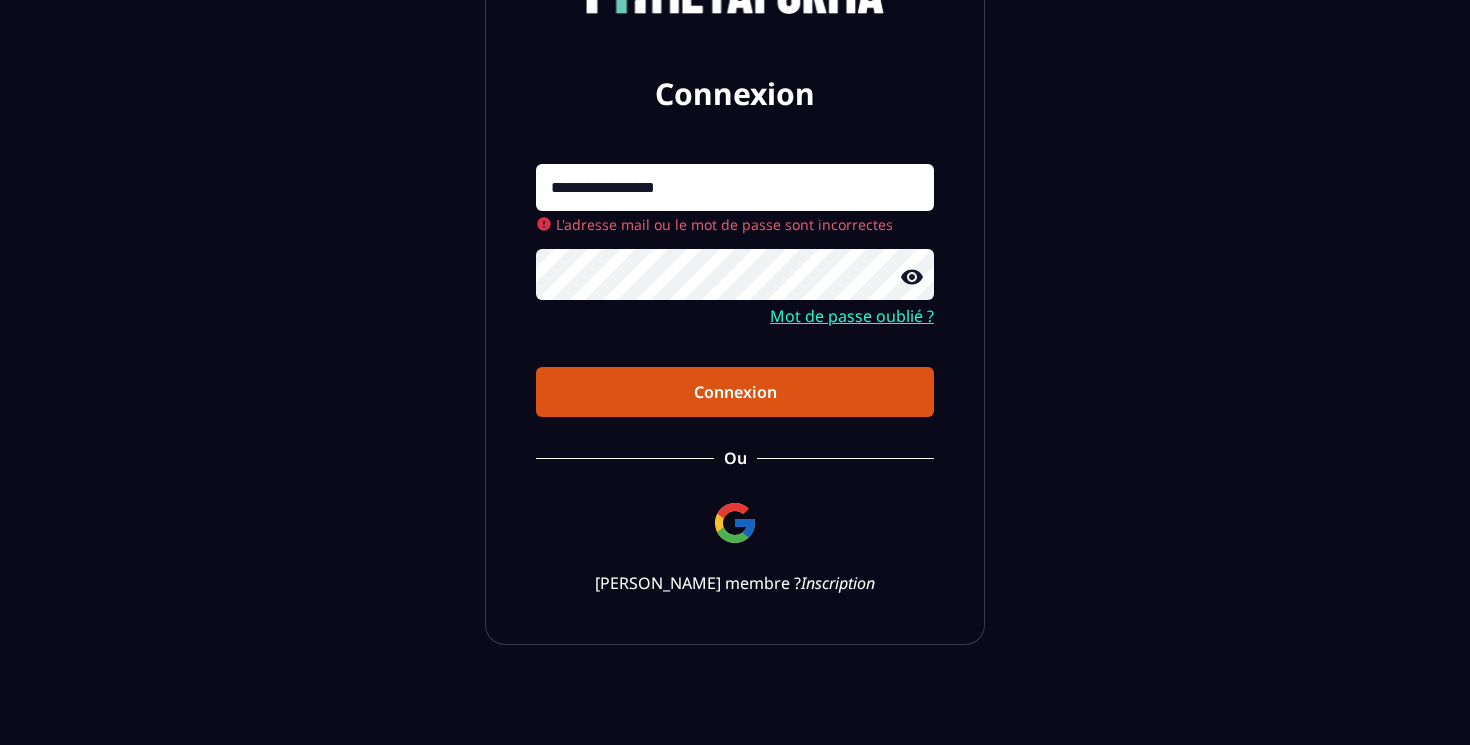 click on "Inscription" at bounding box center (838, 583) 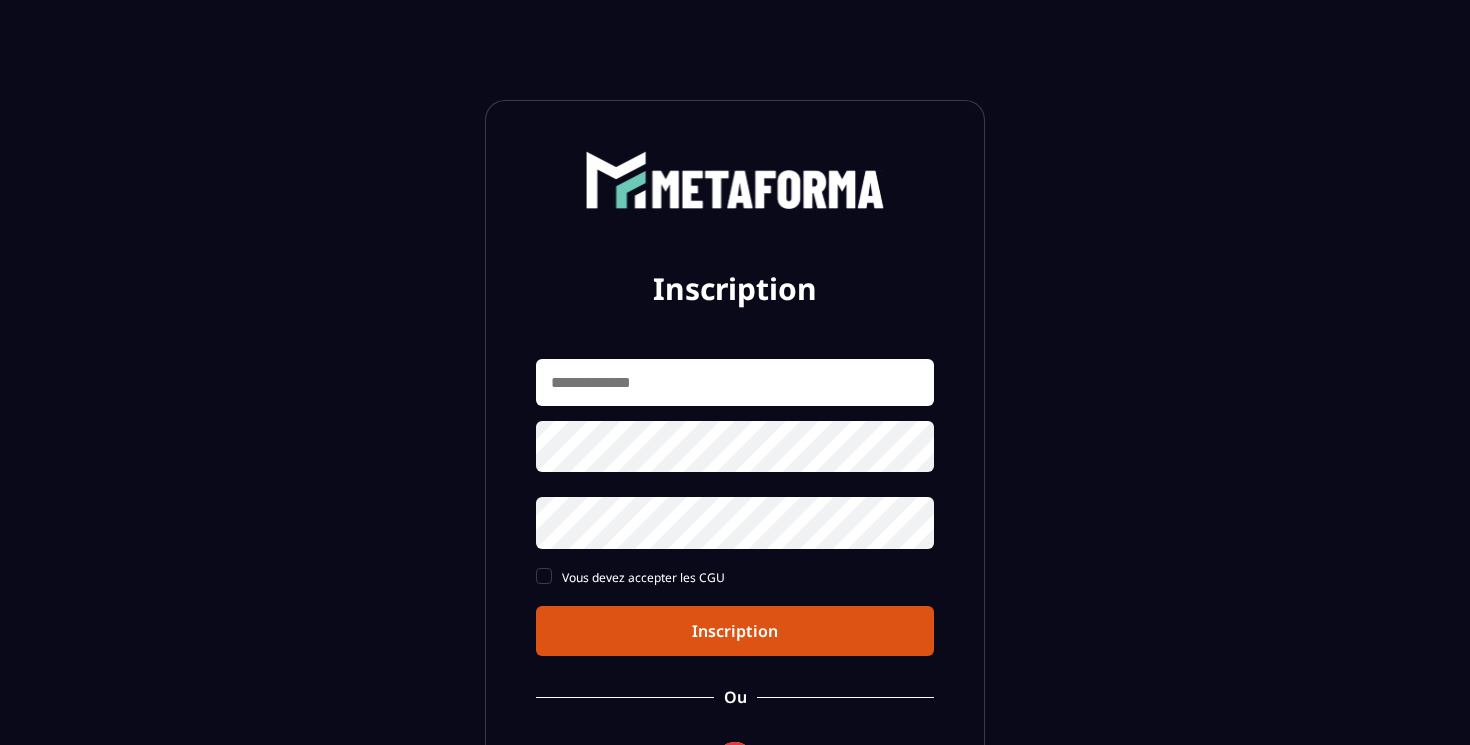 scroll, scrollTop: 0, scrollLeft: 0, axis: both 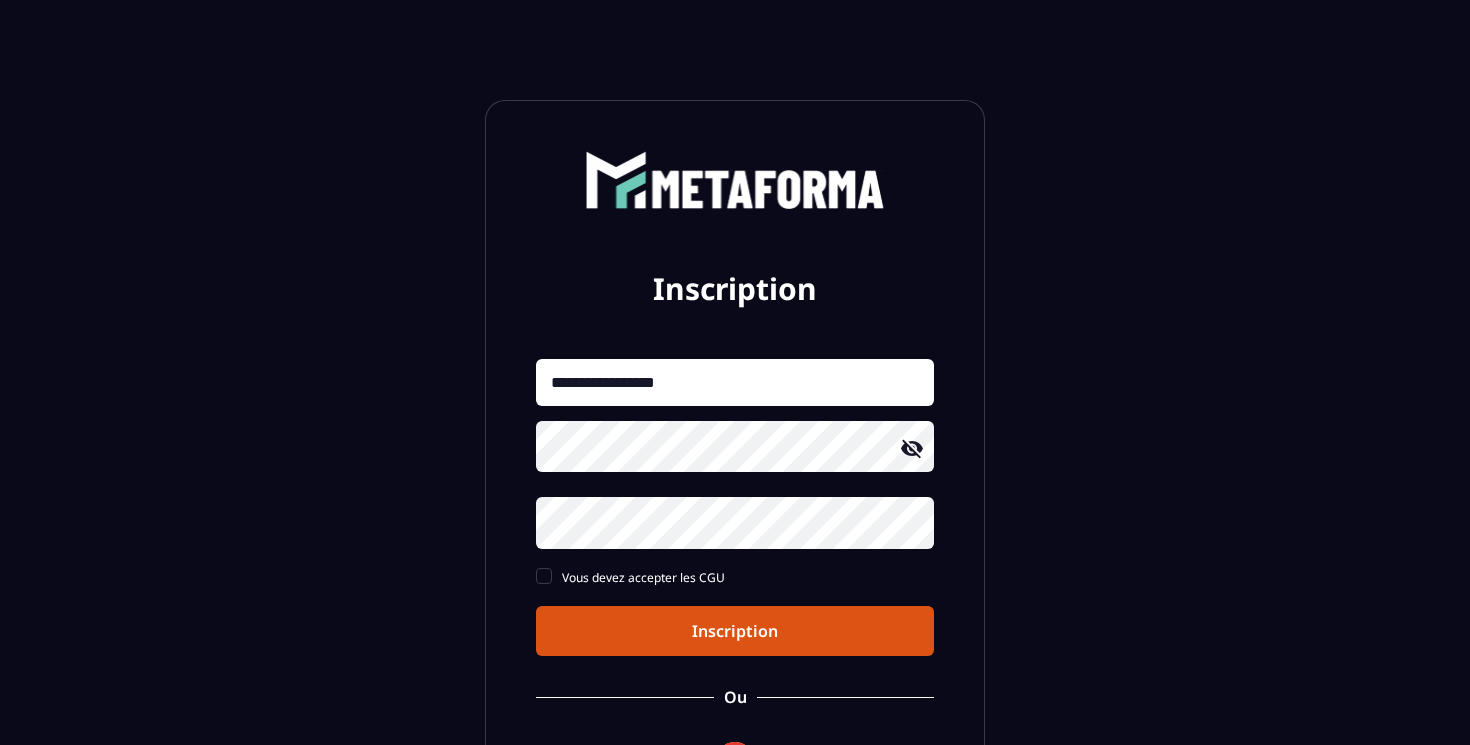click 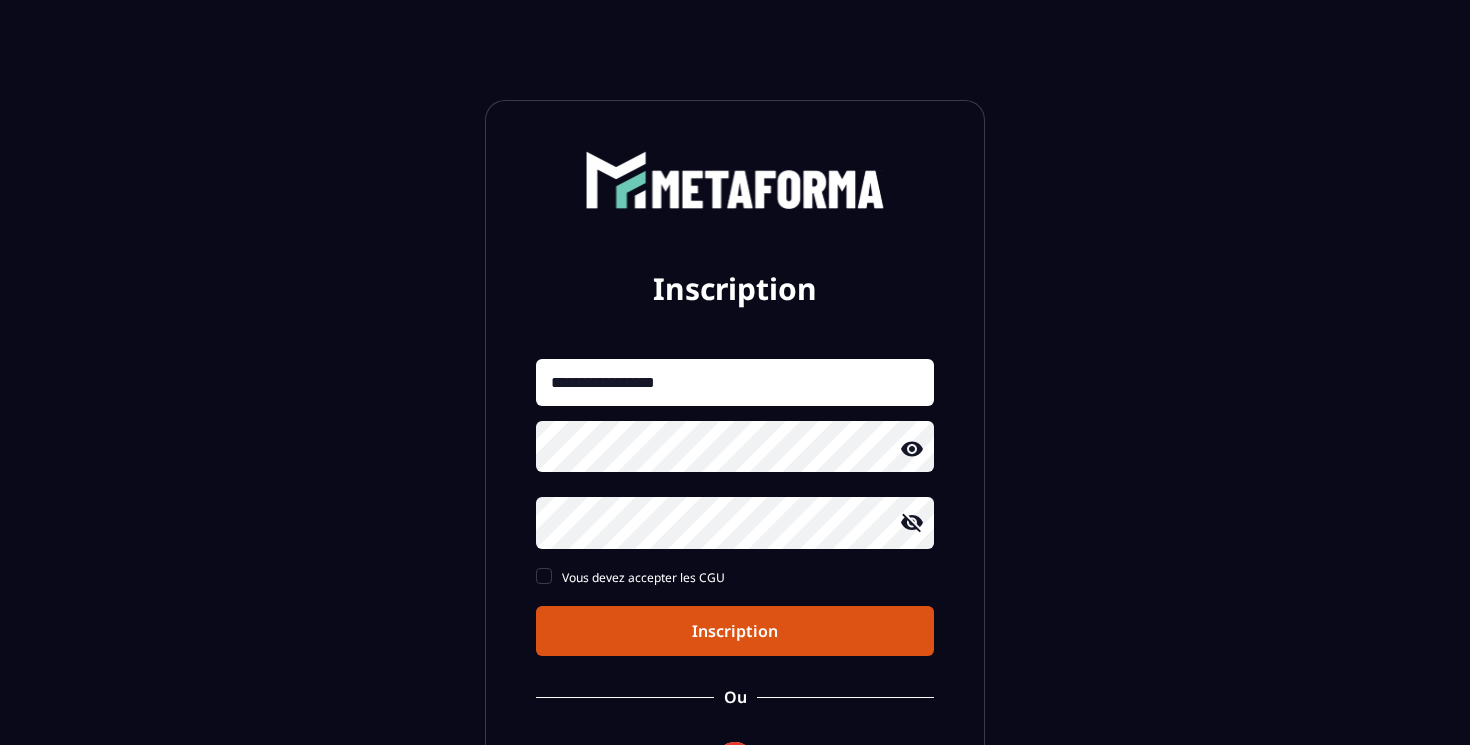 click on "**********" at bounding box center [735, 507] 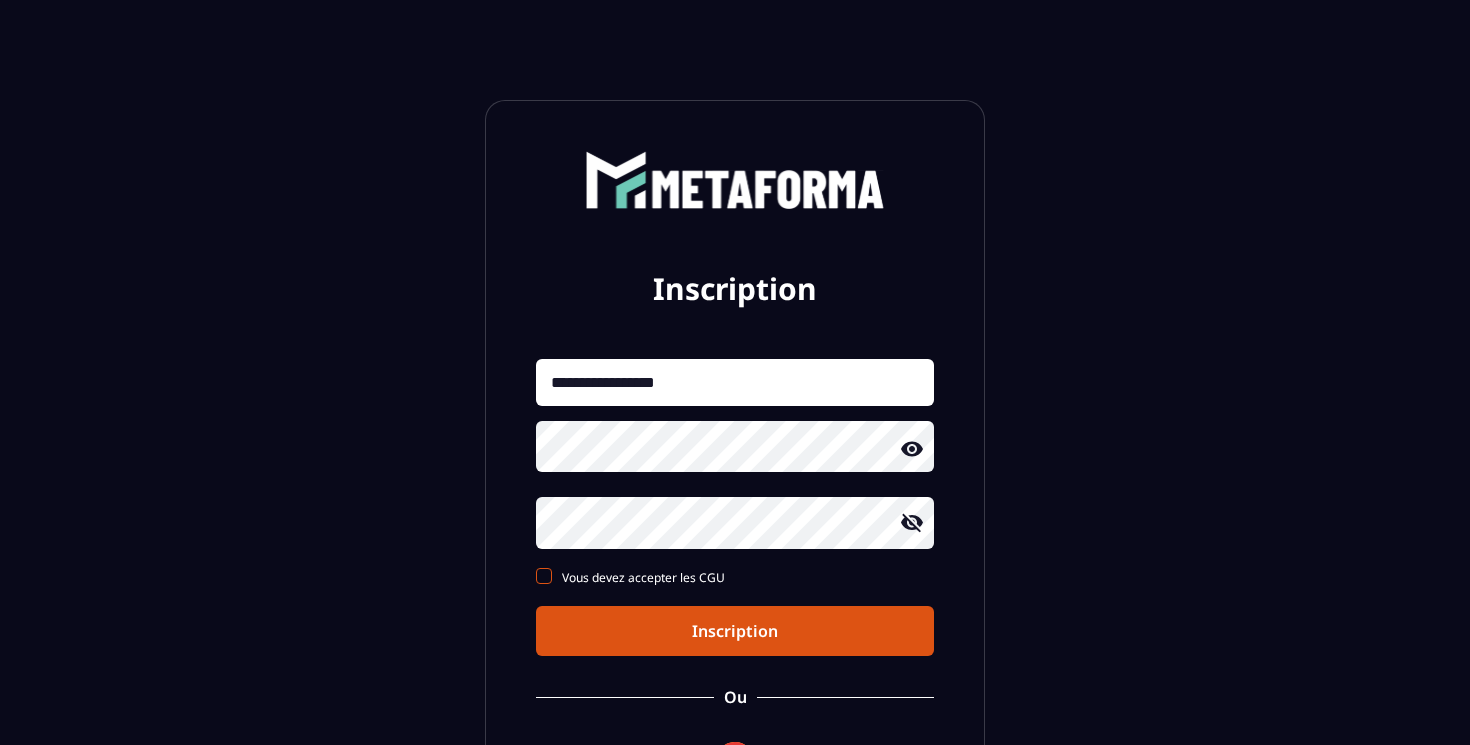 click at bounding box center [544, 576] 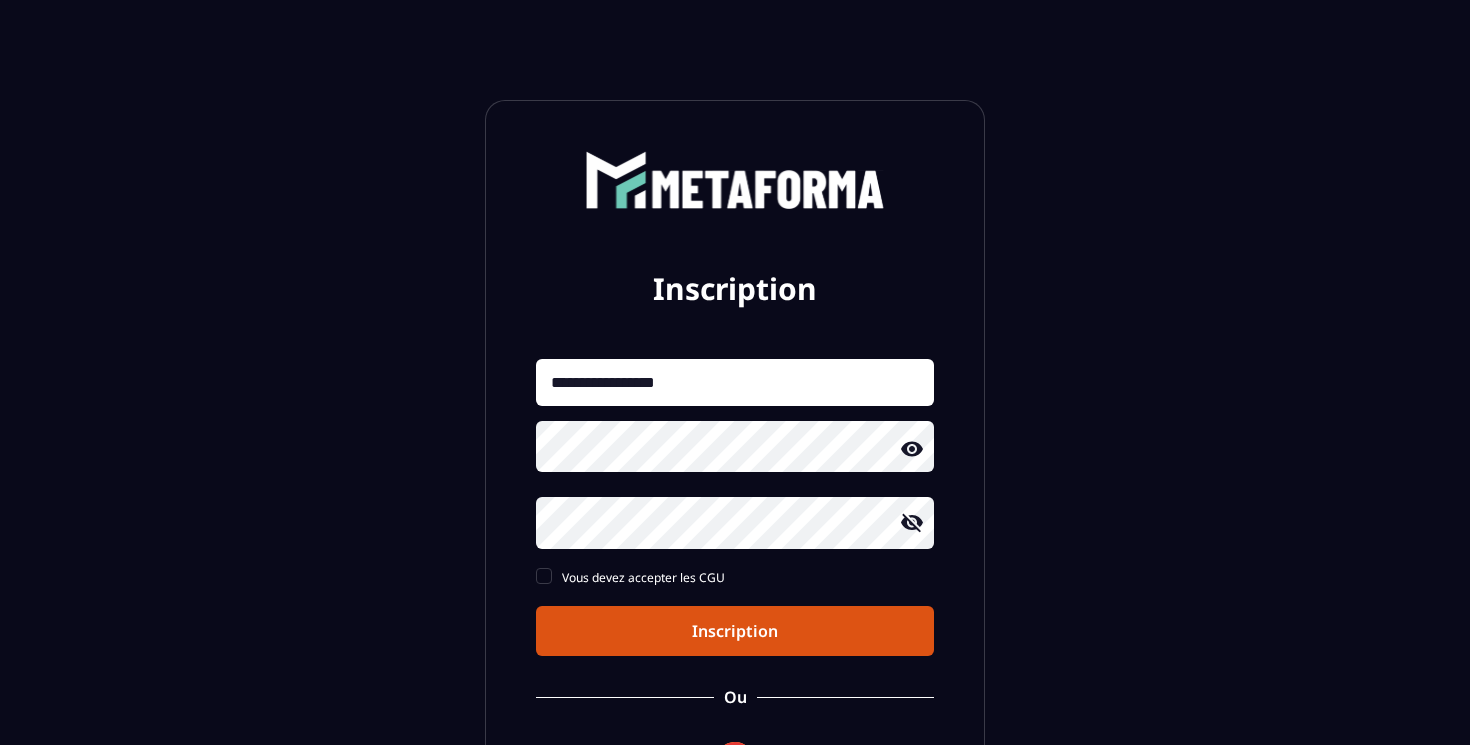 click on "Inscription" at bounding box center [735, 631] 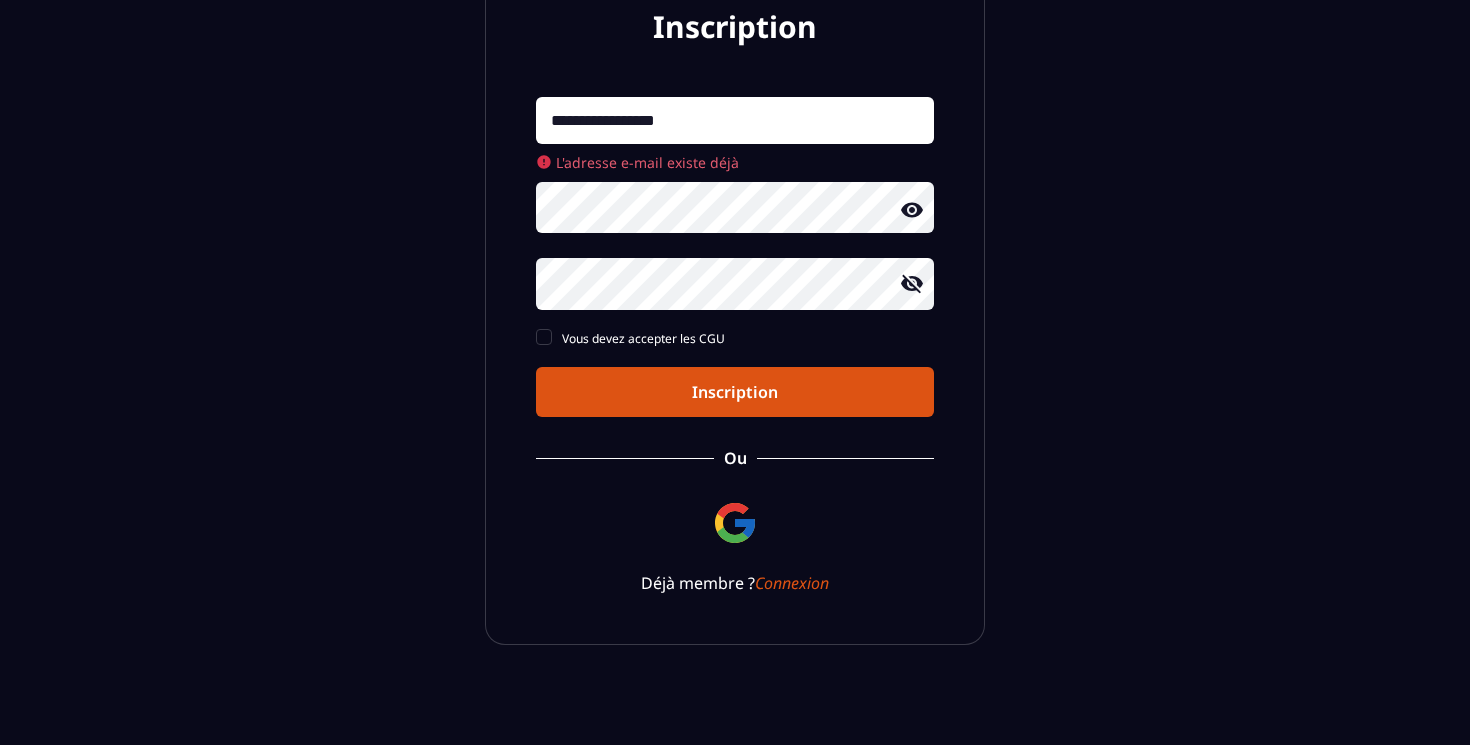 scroll, scrollTop: 264, scrollLeft: 0, axis: vertical 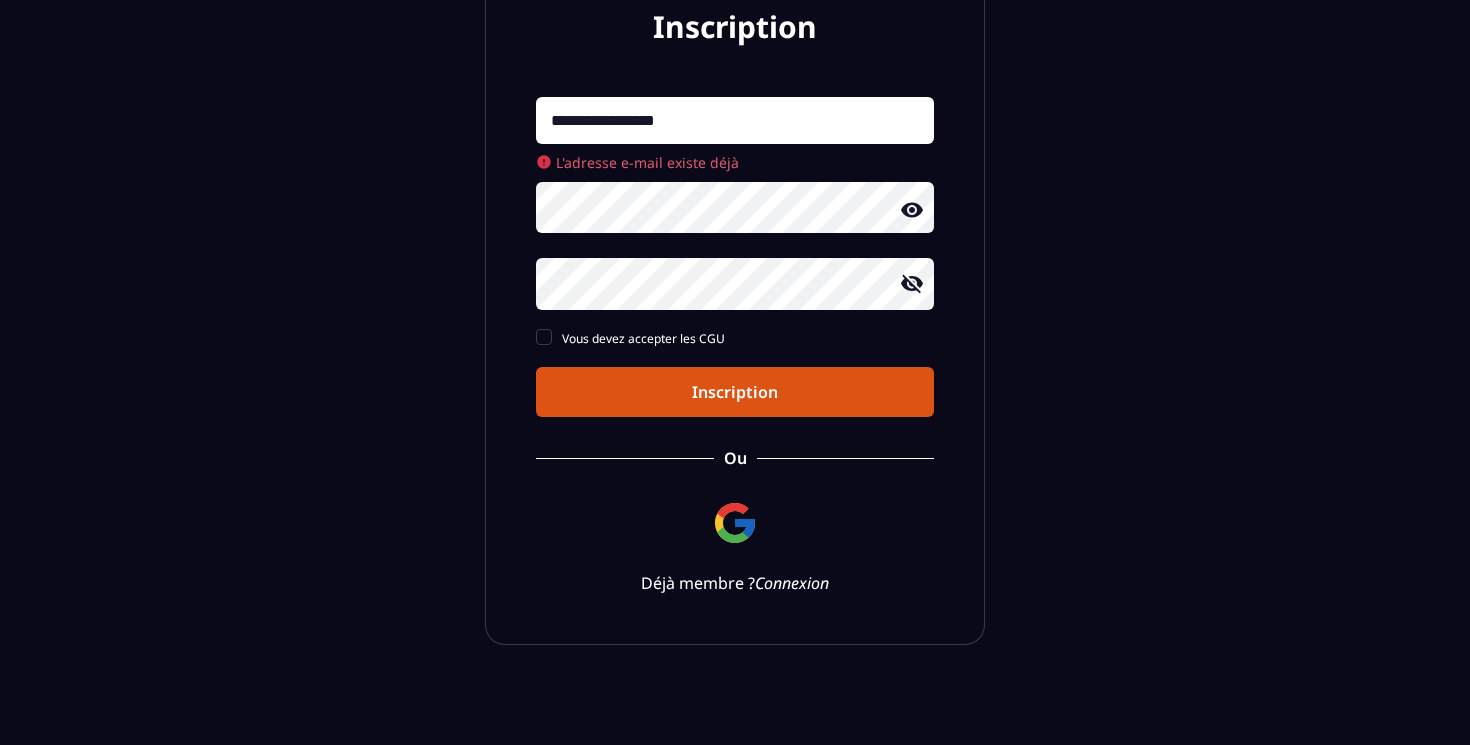 click on "Connexion" at bounding box center (792, 583) 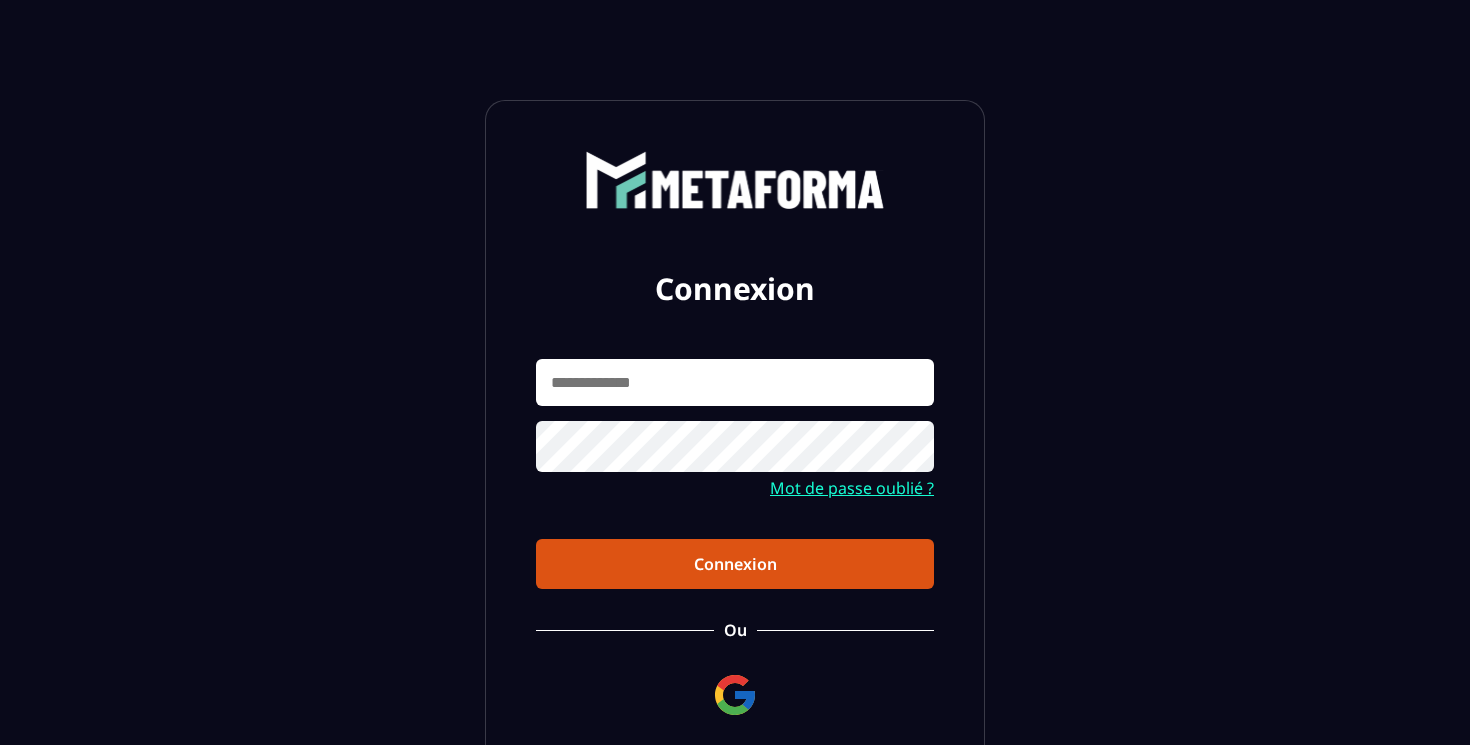 scroll, scrollTop: 0, scrollLeft: 0, axis: both 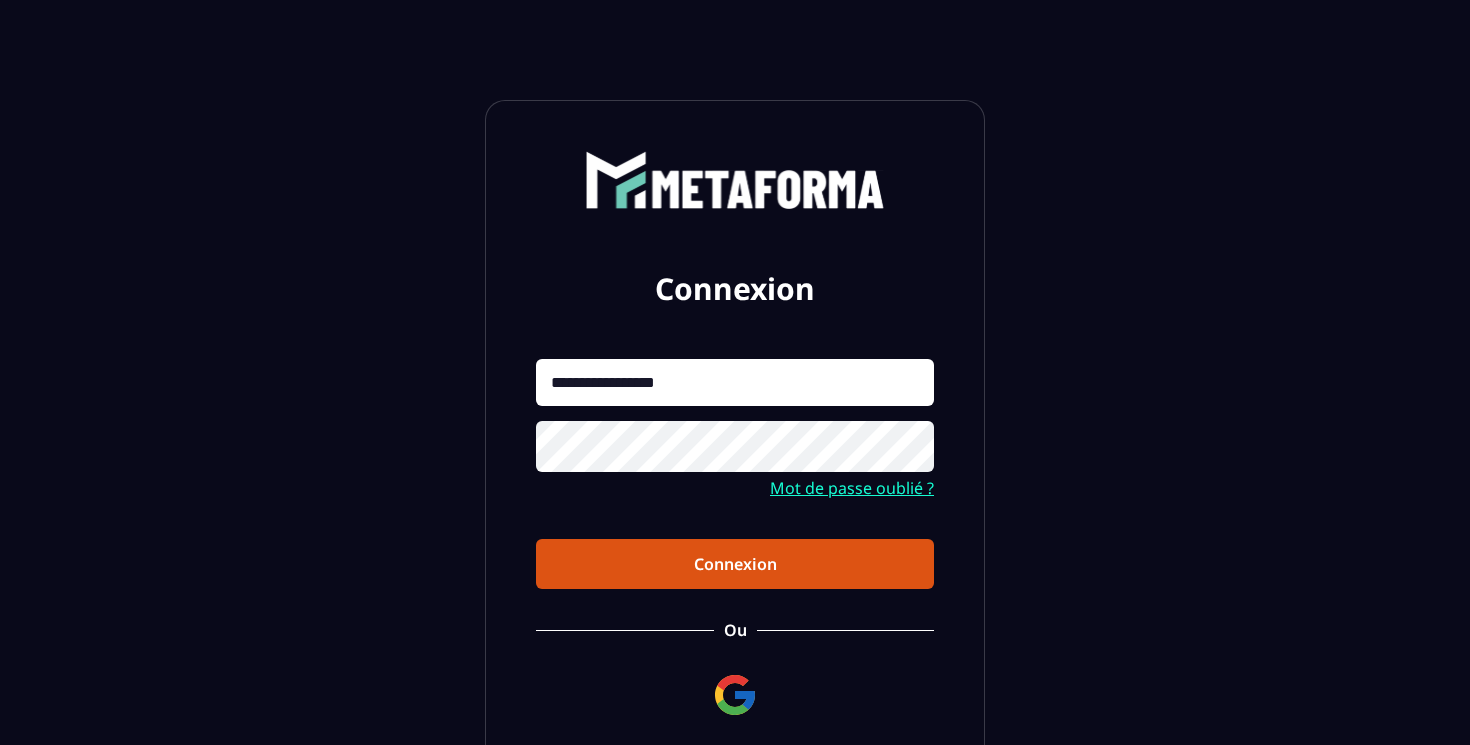 click on "**********" at bounding box center [735, 382] 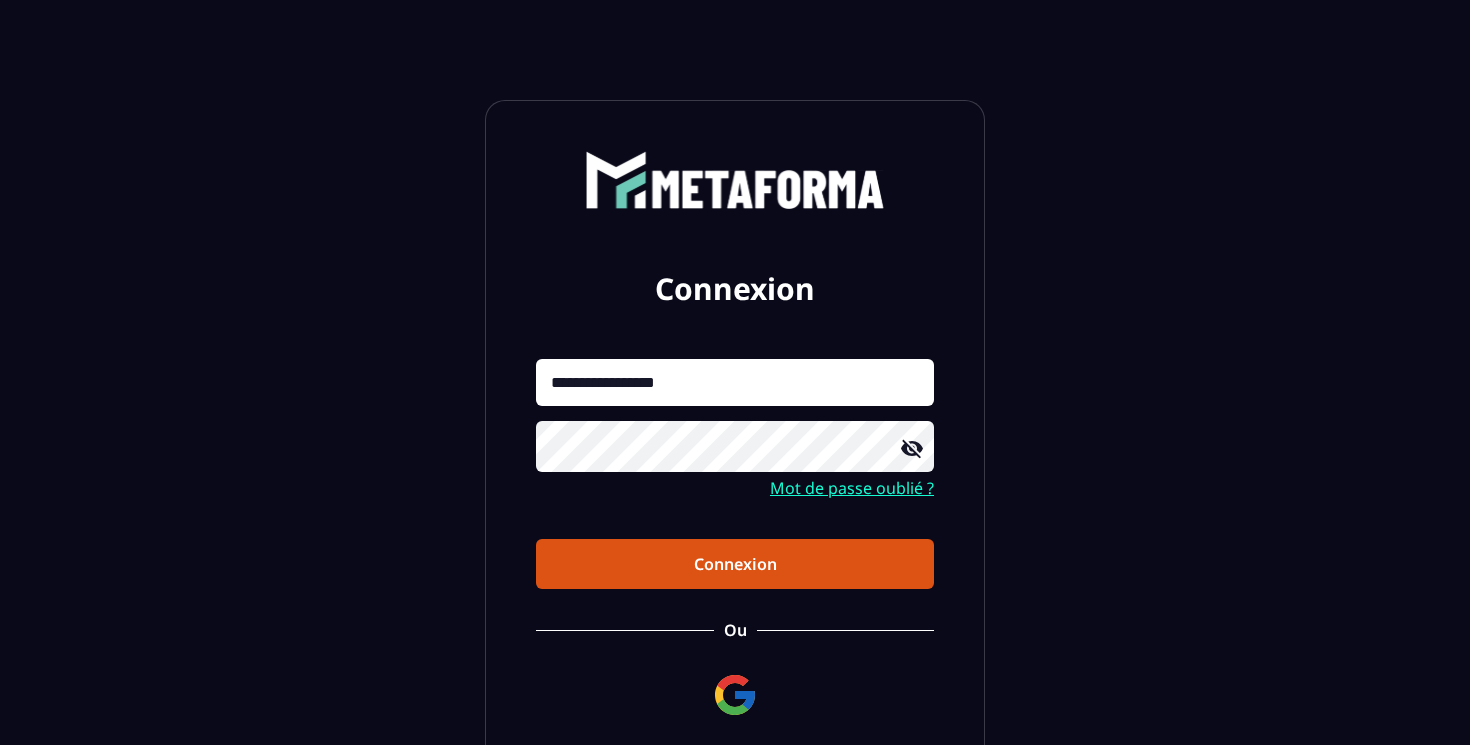 click on "Connexion" at bounding box center (735, 564) 